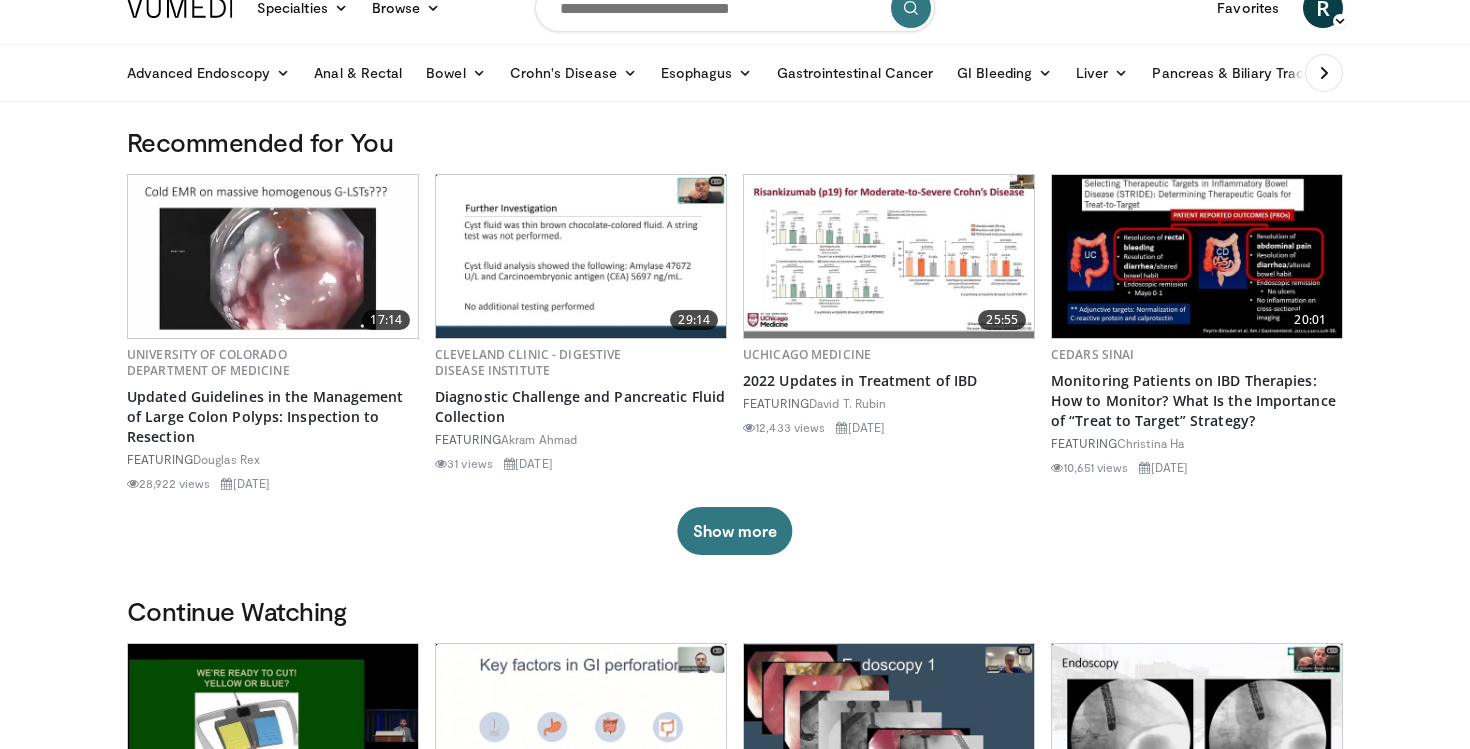 scroll, scrollTop: 27, scrollLeft: 0, axis: vertical 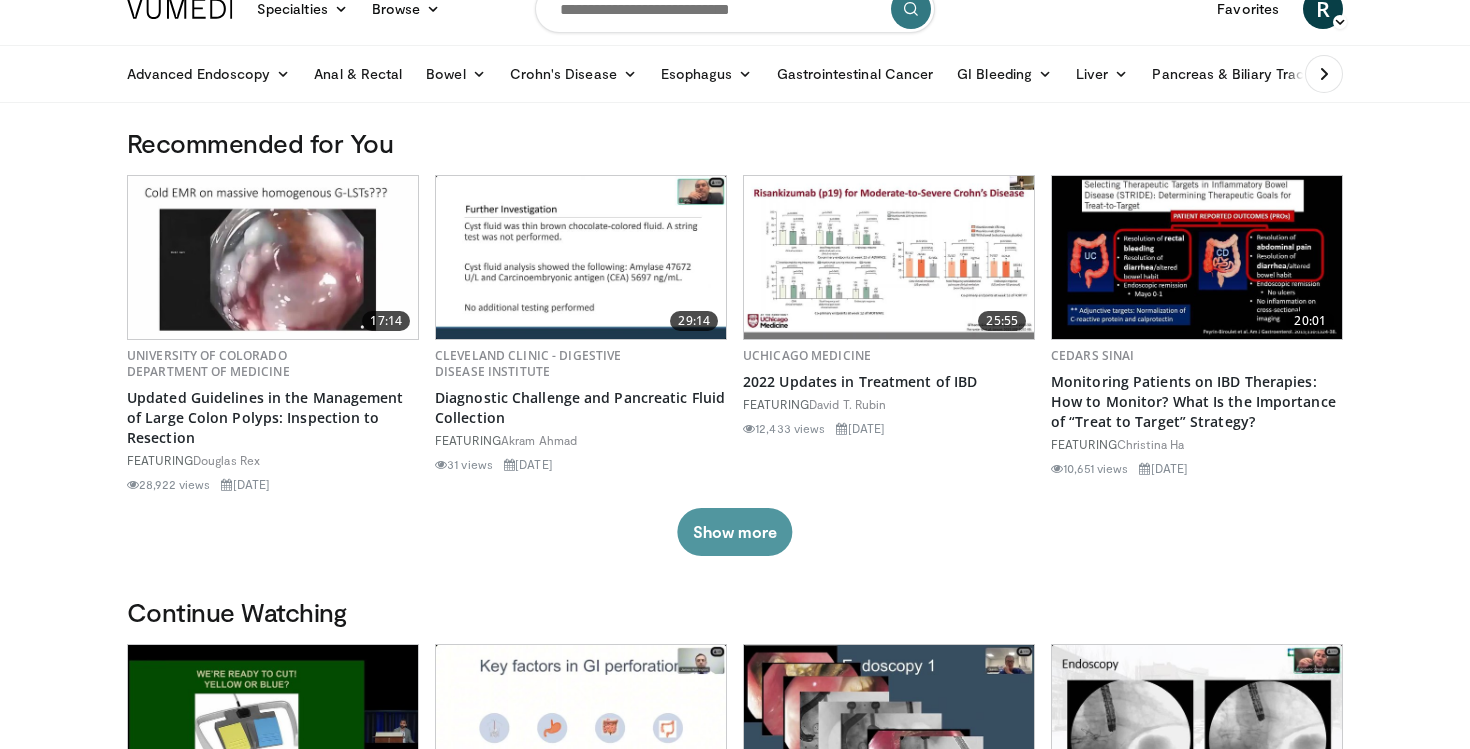 click on "Show more" at bounding box center [734, 532] 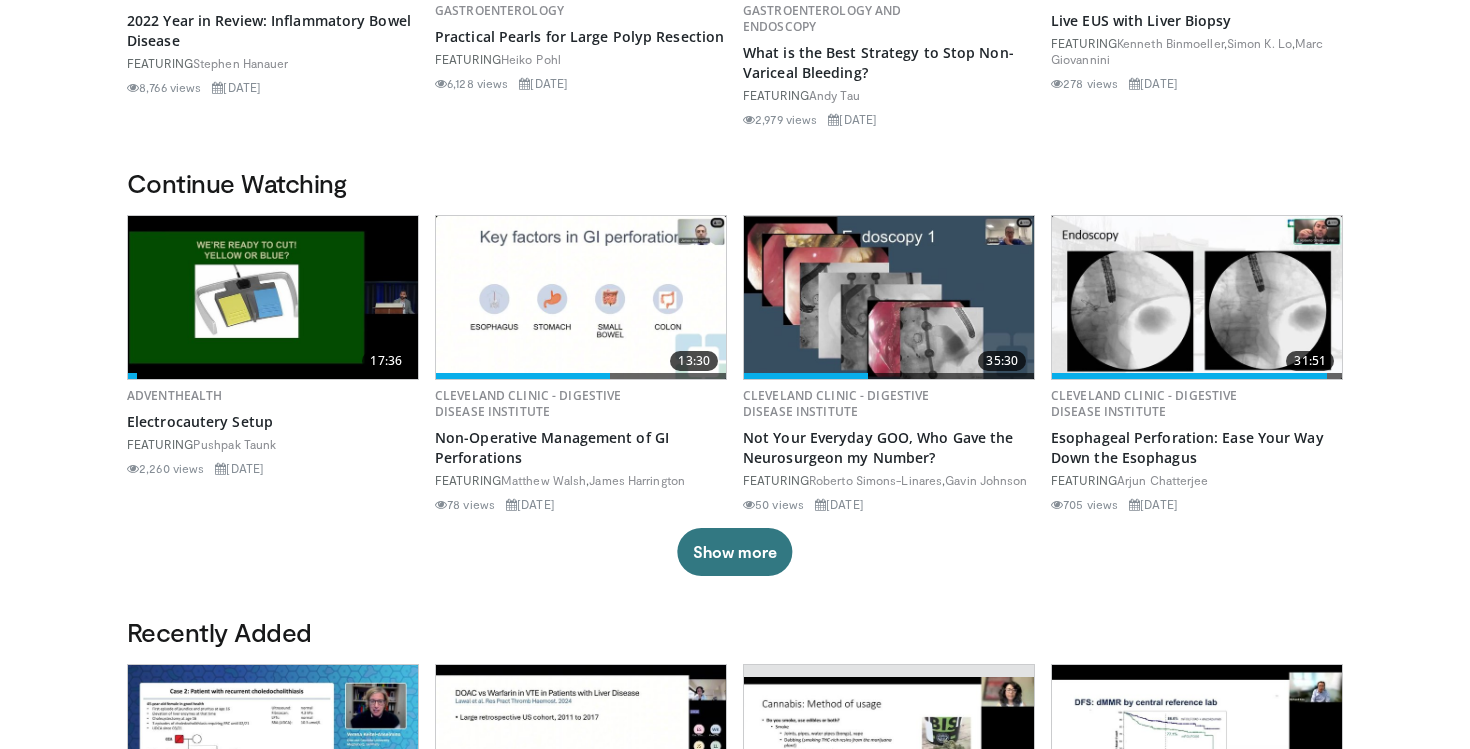 scroll, scrollTop: 720, scrollLeft: 0, axis: vertical 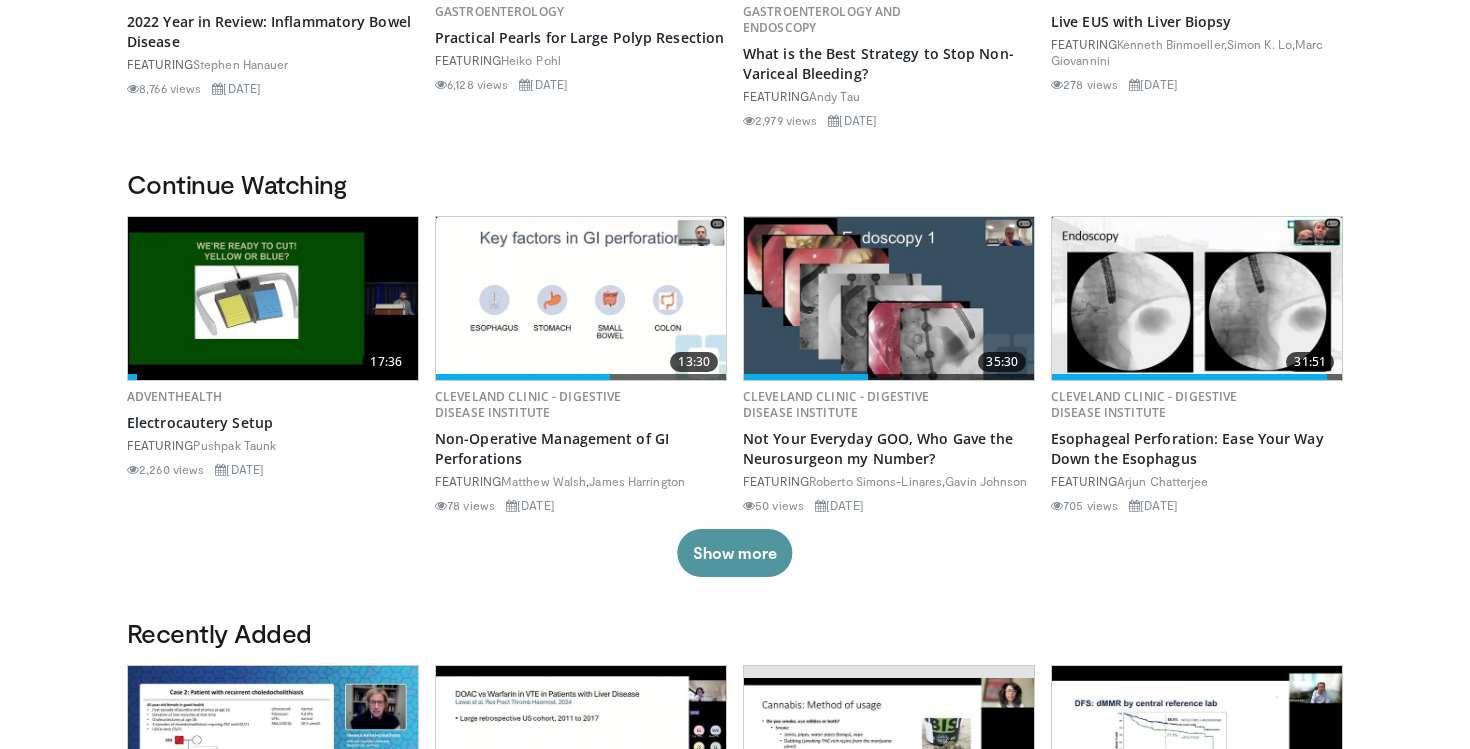 click on "Show more" at bounding box center [734, 553] 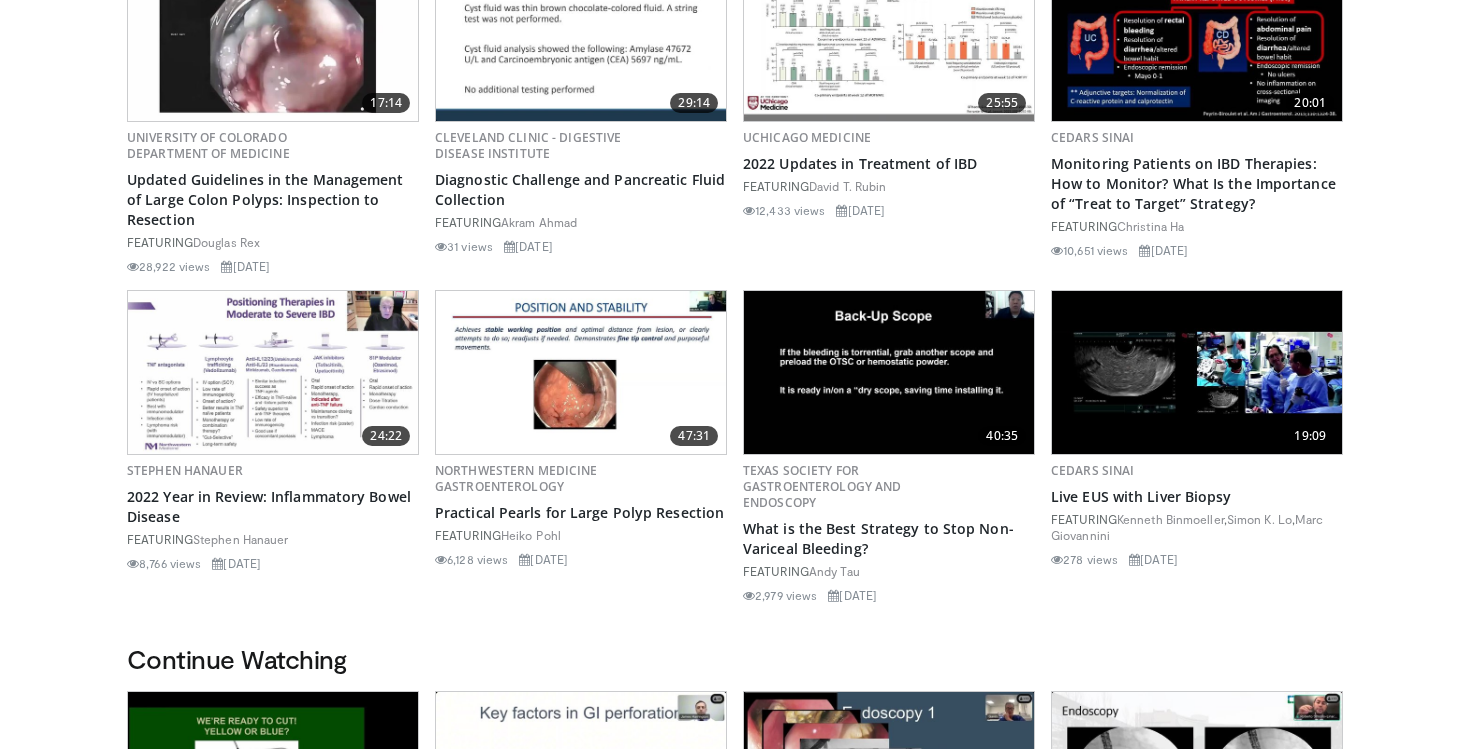 scroll, scrollTop: 0, scrollLeft: 0, axis: both 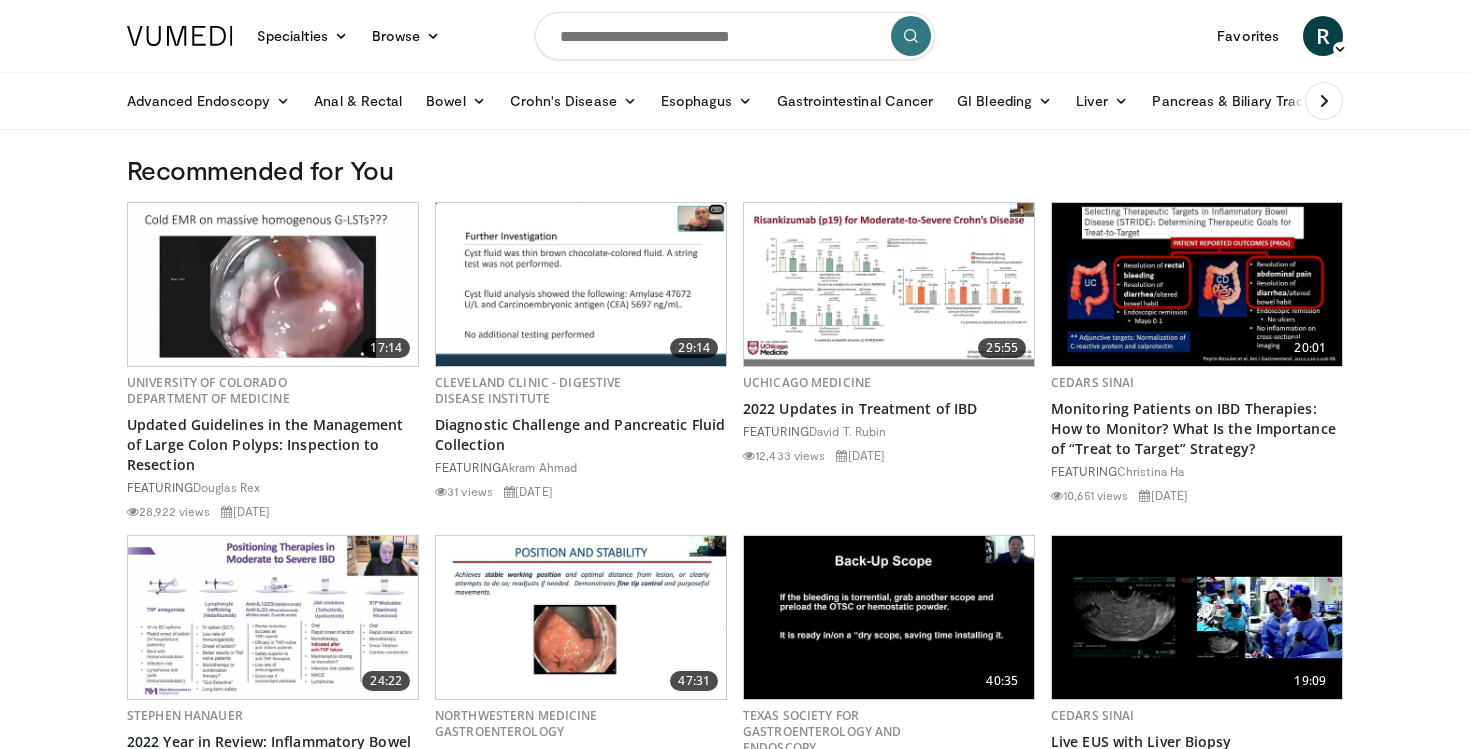 click at bounding box center (735, 36) 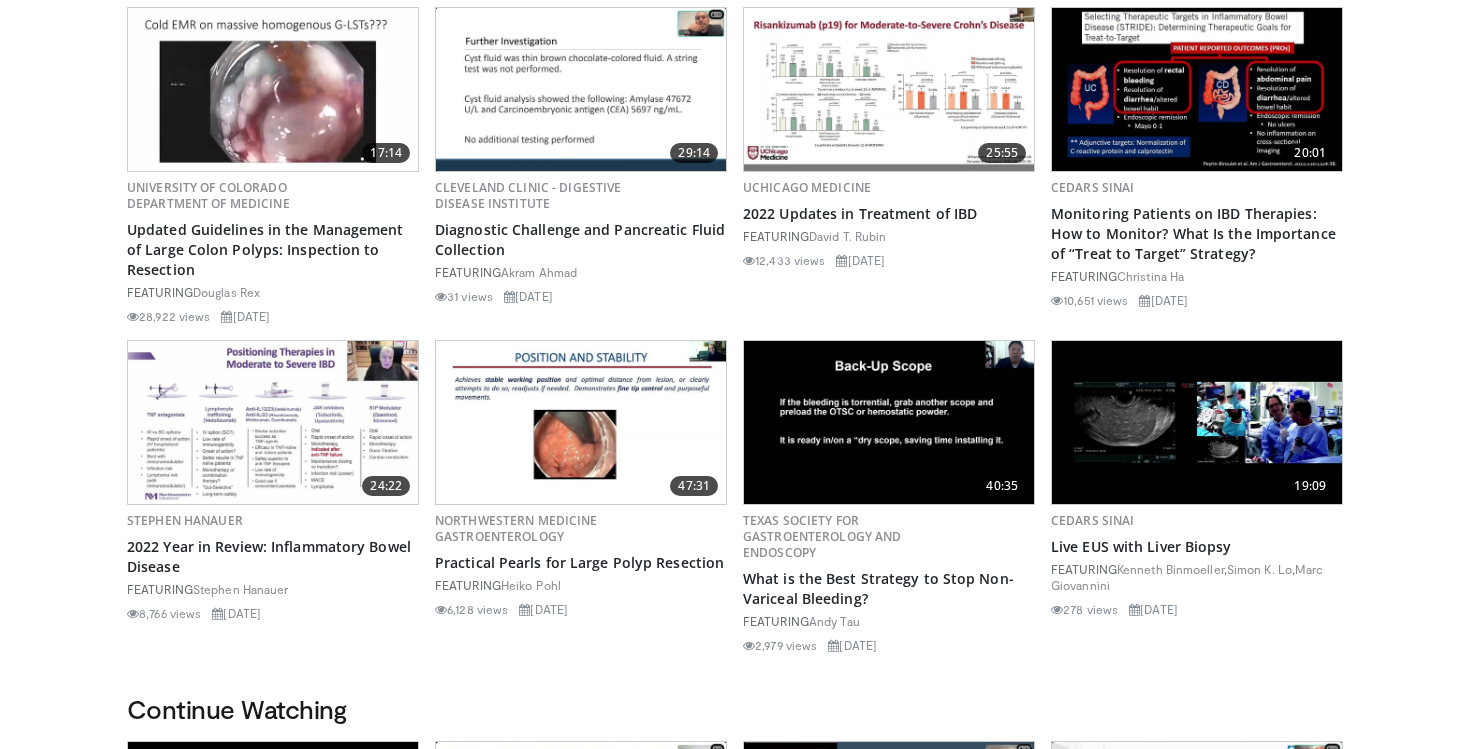 scroll, scrollTop: 695, scrollLeft: 0, axis: vertical 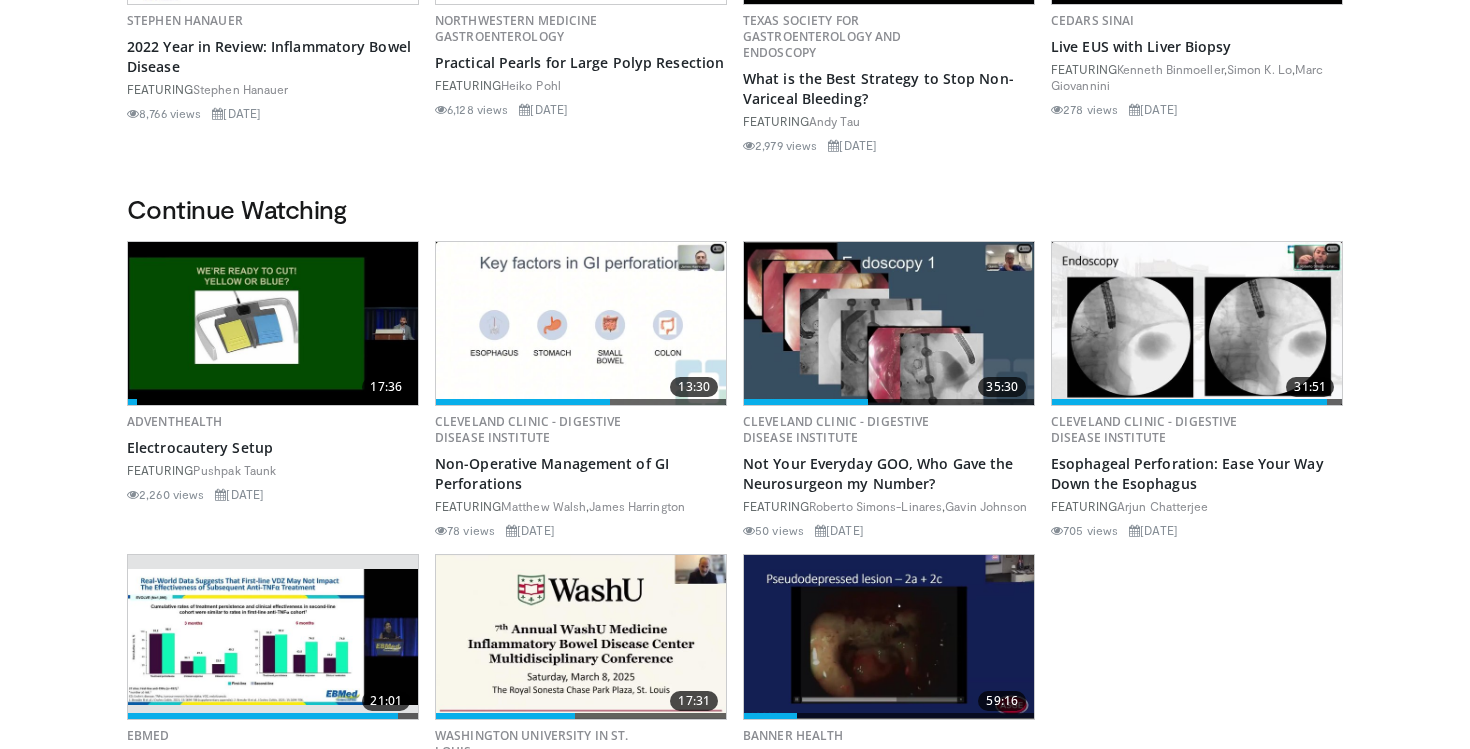 type on "*********" 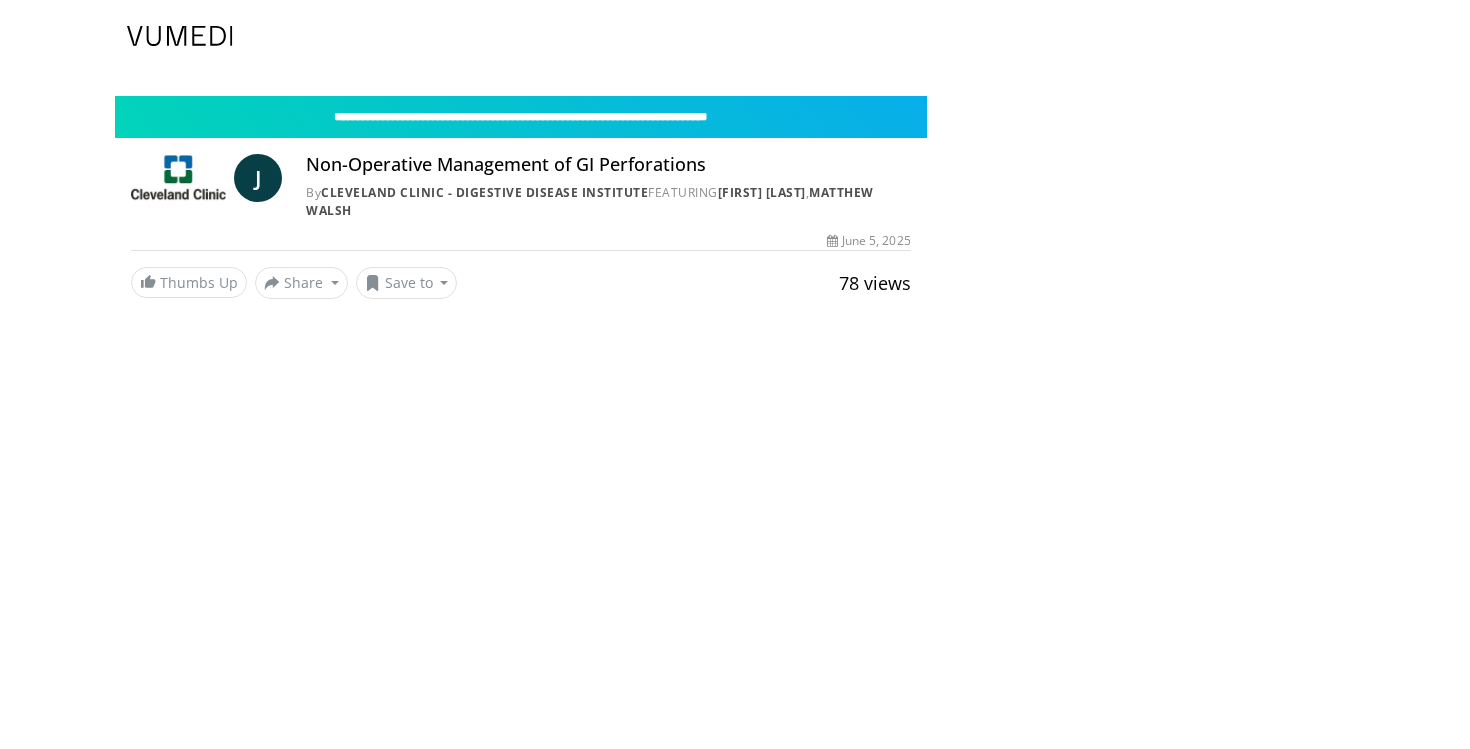 scroll, scrollTop: 0, scrollLeft: 0, axis: both 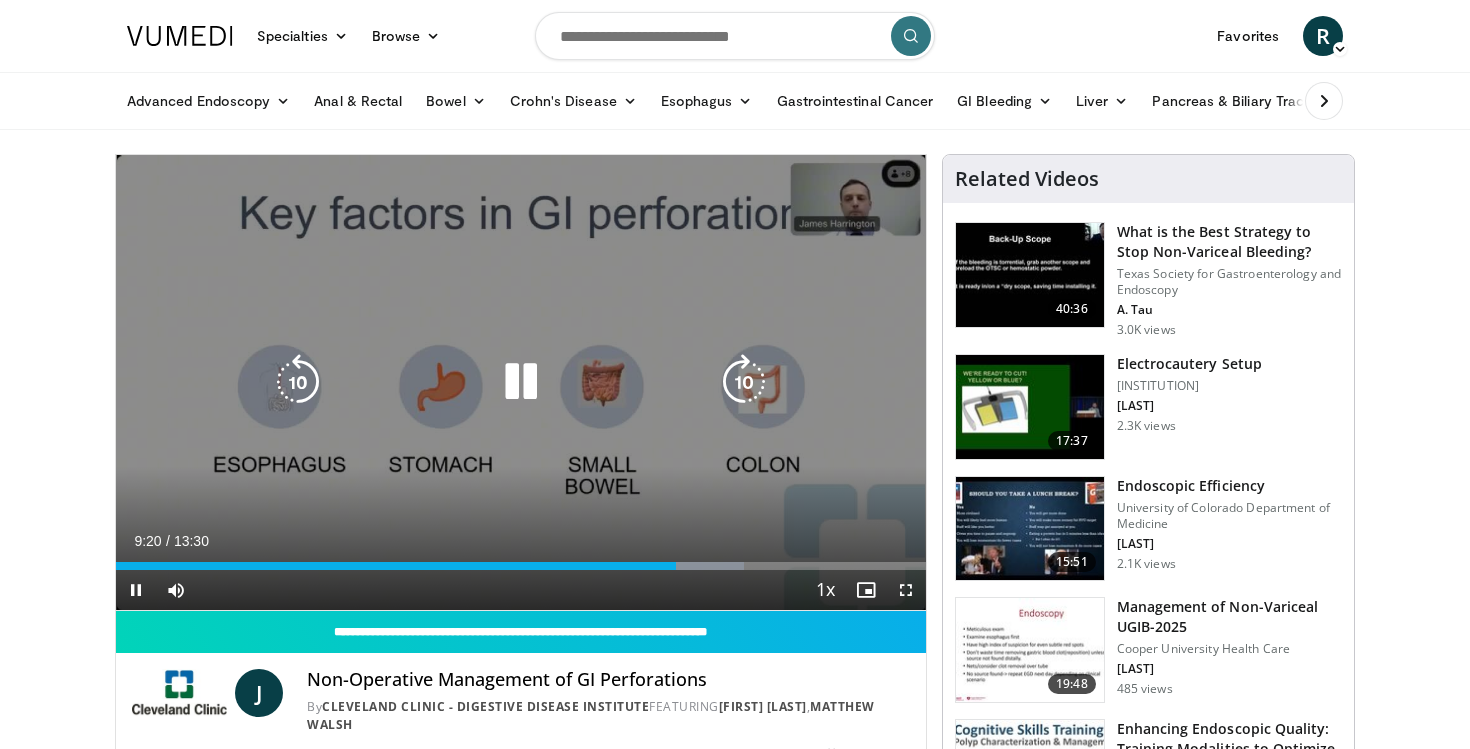click on "10 seconds
Tap to unmute" at bounding box center [521, 382] 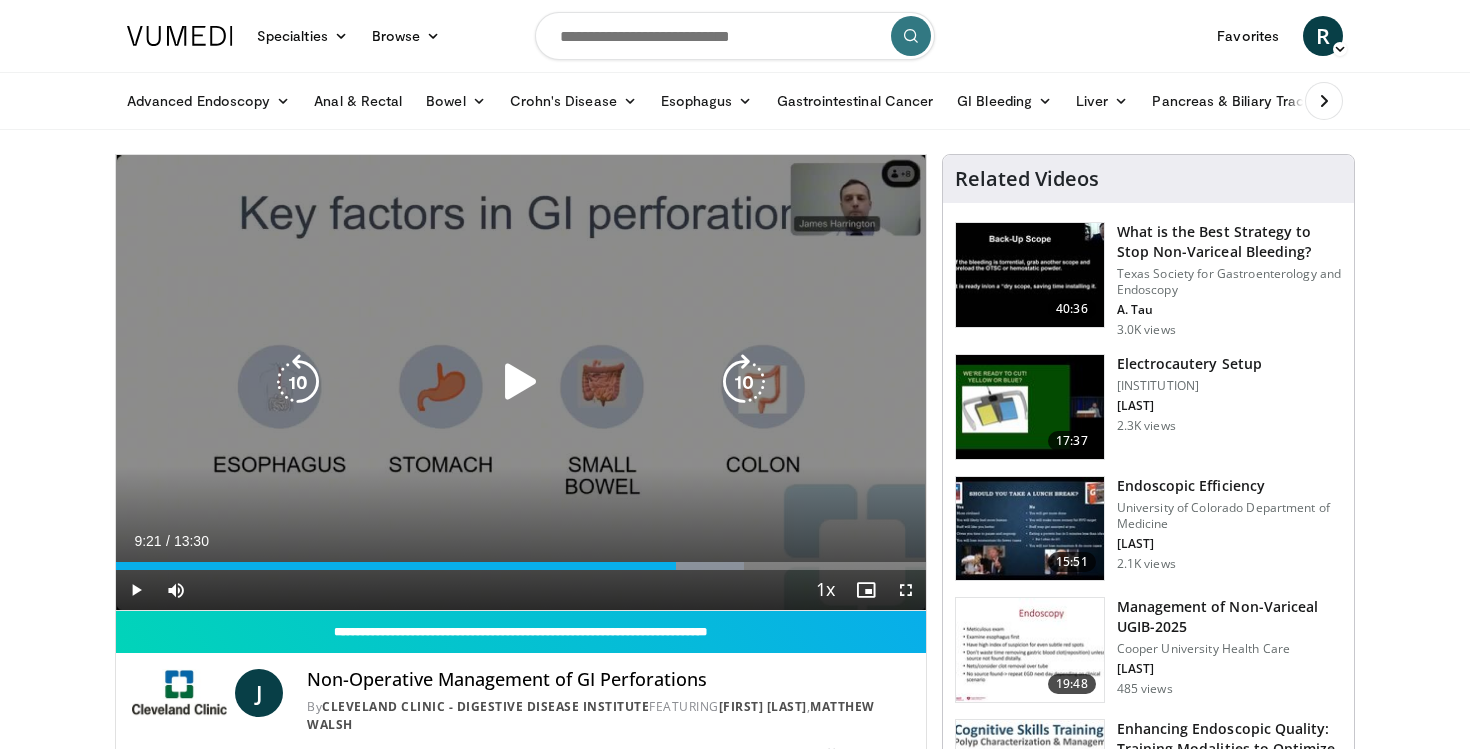 click at bounding box center [521, 382] 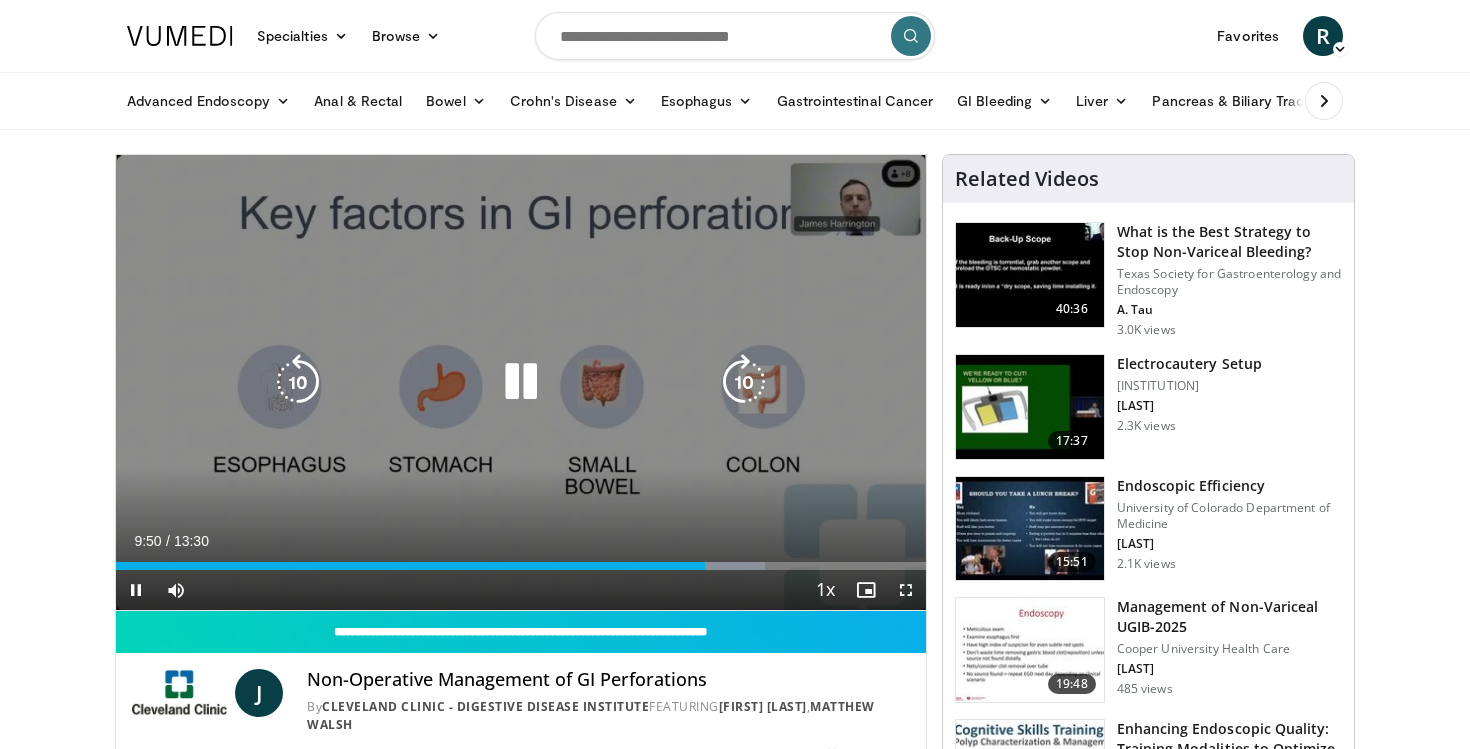 click at bounding box center [521, 382] 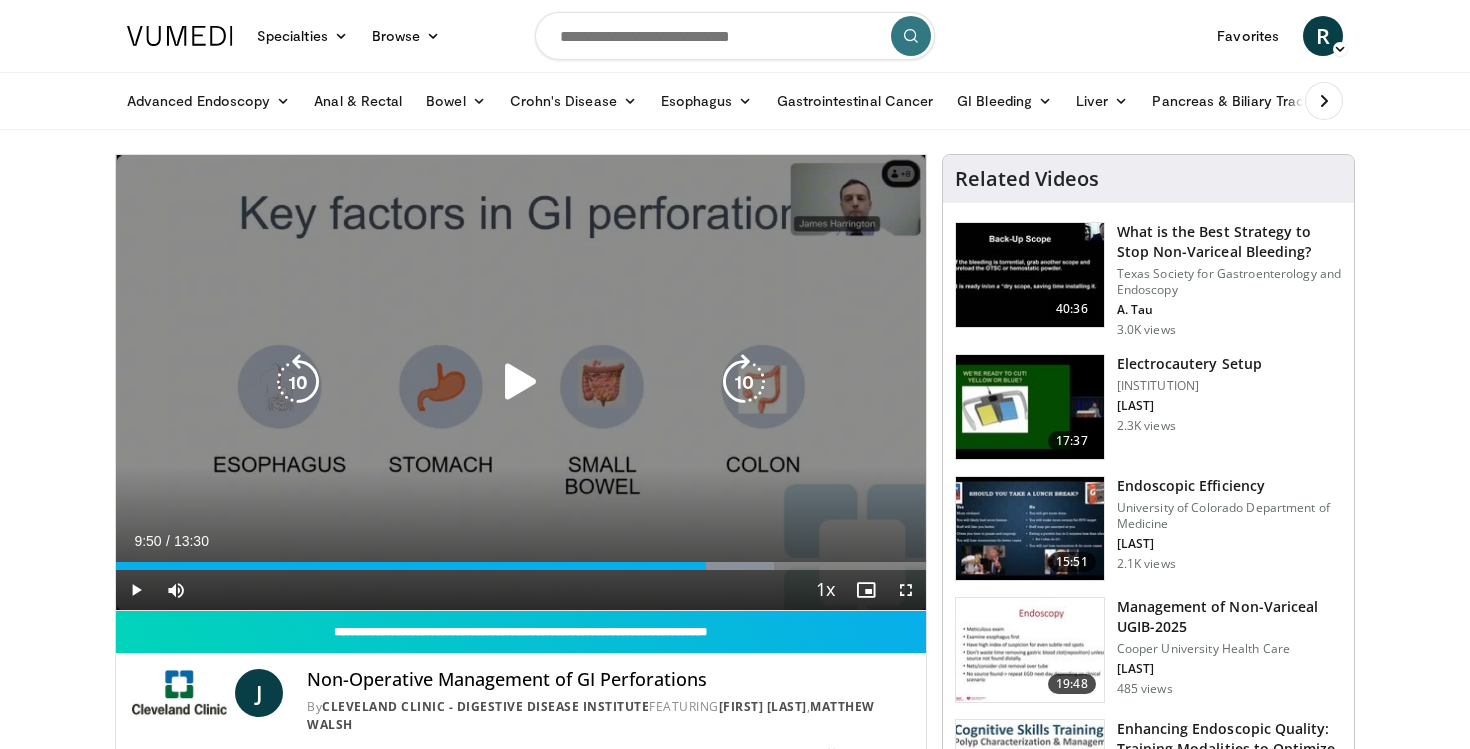 click at bounding box center (521, 382) 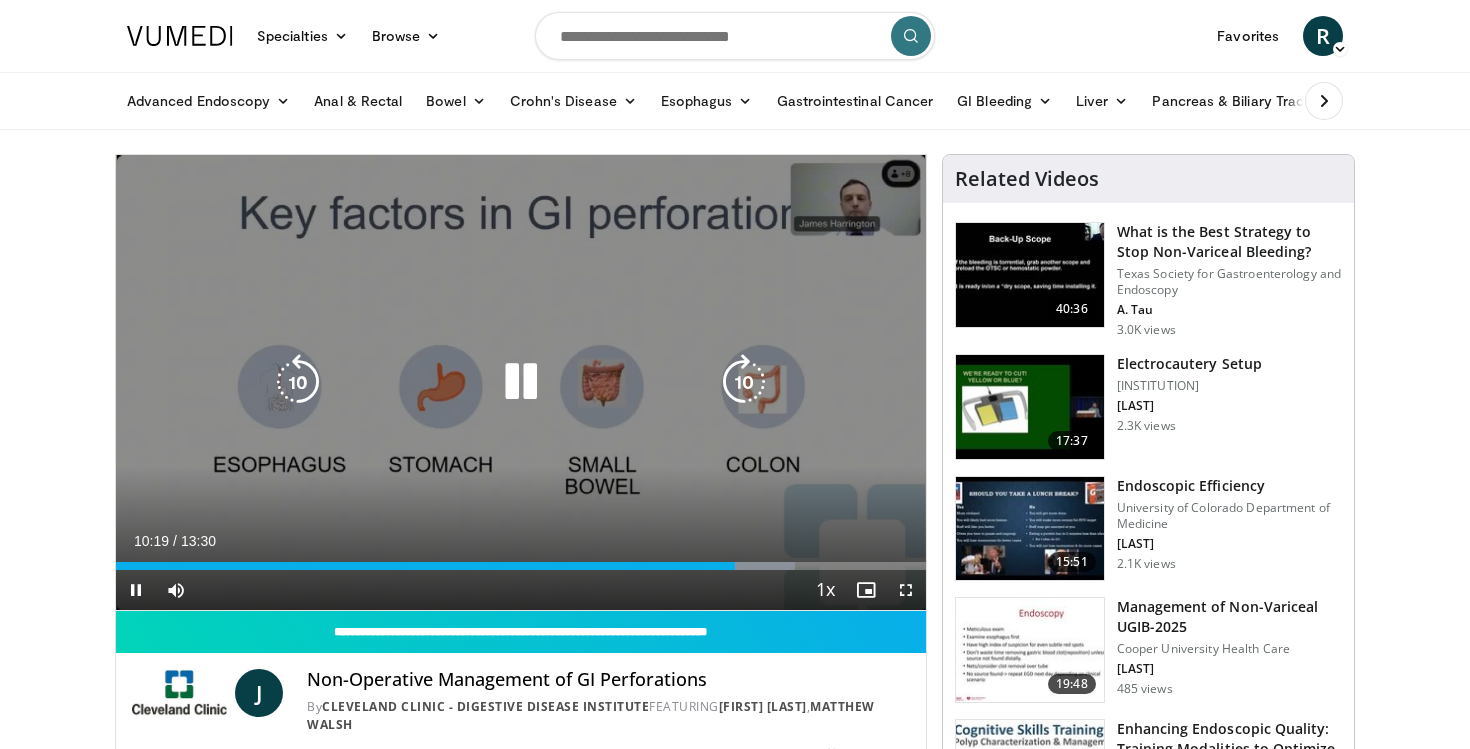 click at bounding box center [521, 382] 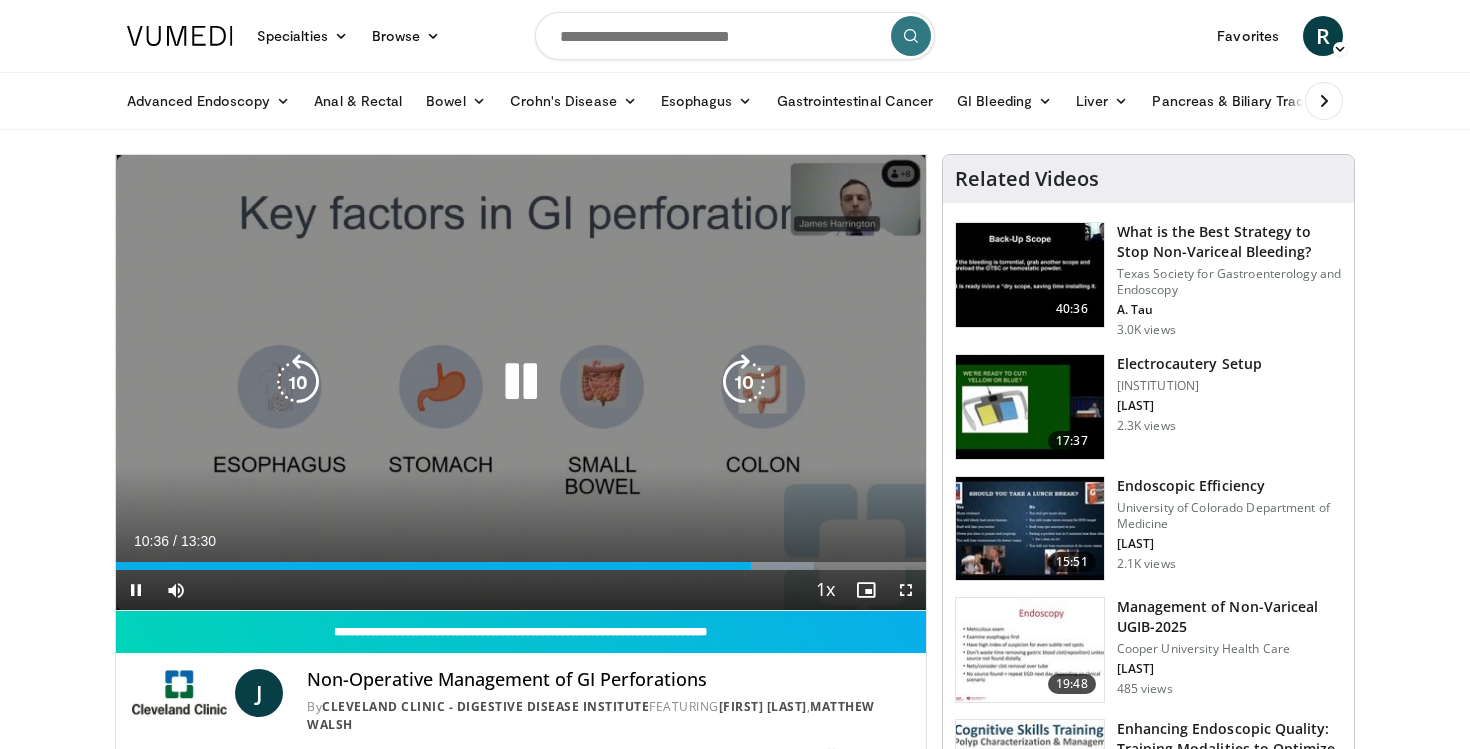 click at bounding box center (521, 382) 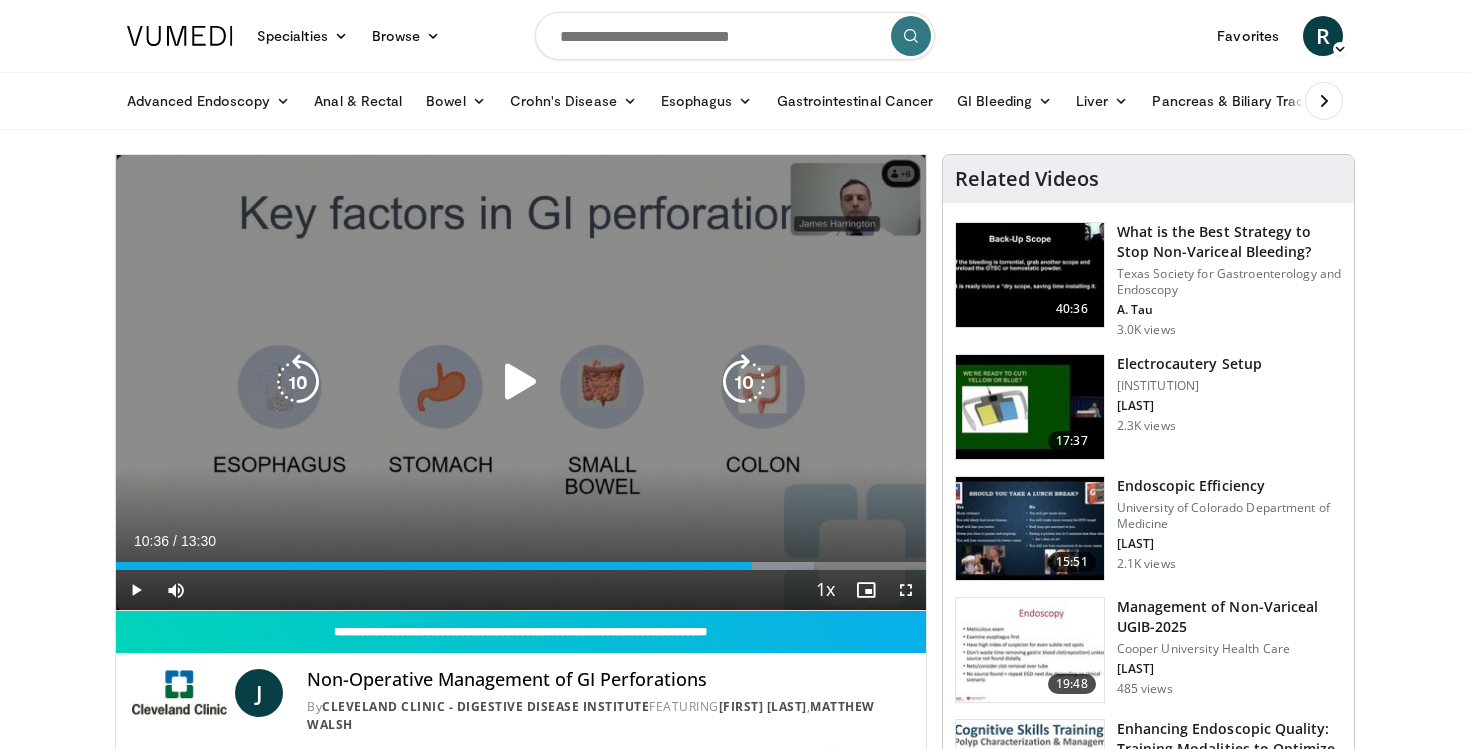click at bounding box center [521, 382] 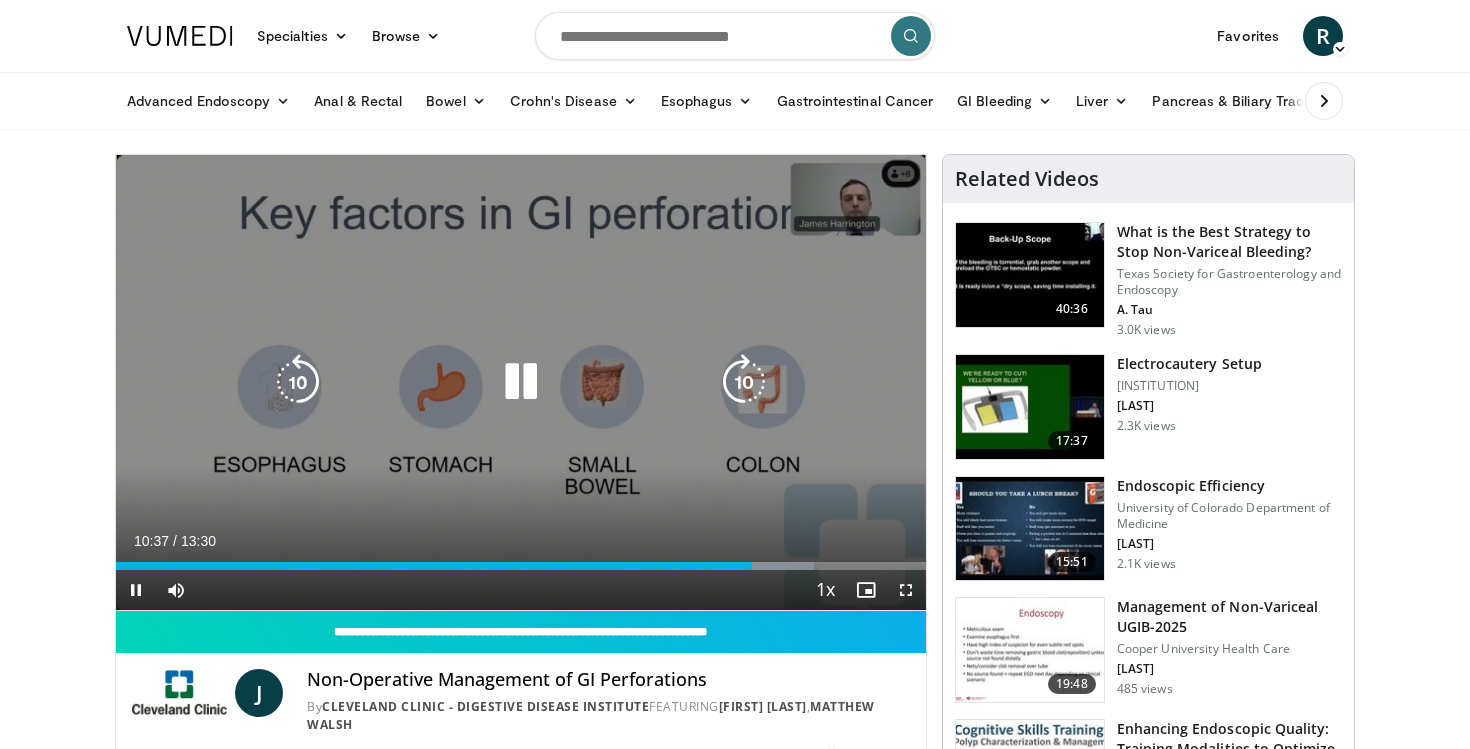 click at bounding box center [521, 382] 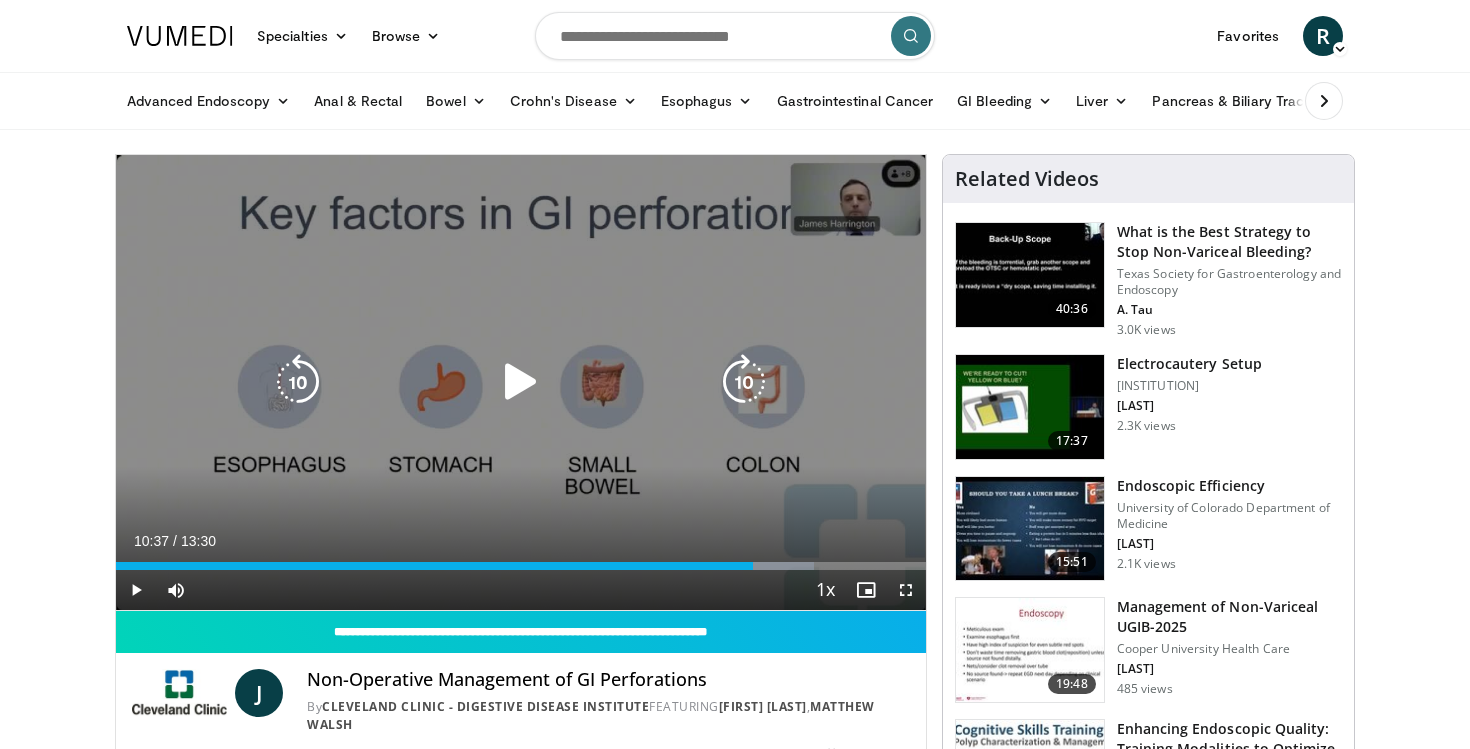 click at bounding box center (521, 382) 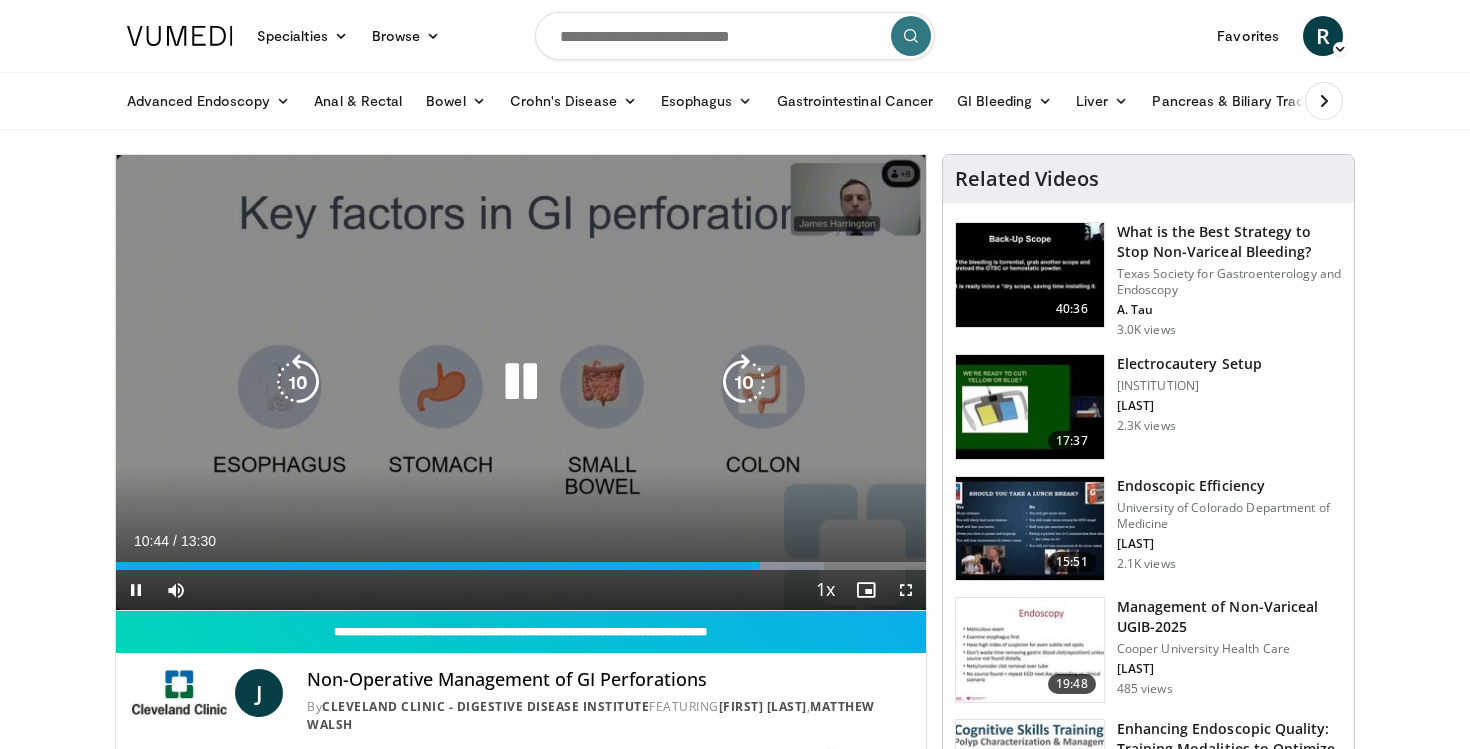 click on "10 seconds
Tap to unmute" at bounding box center (521, 382) 